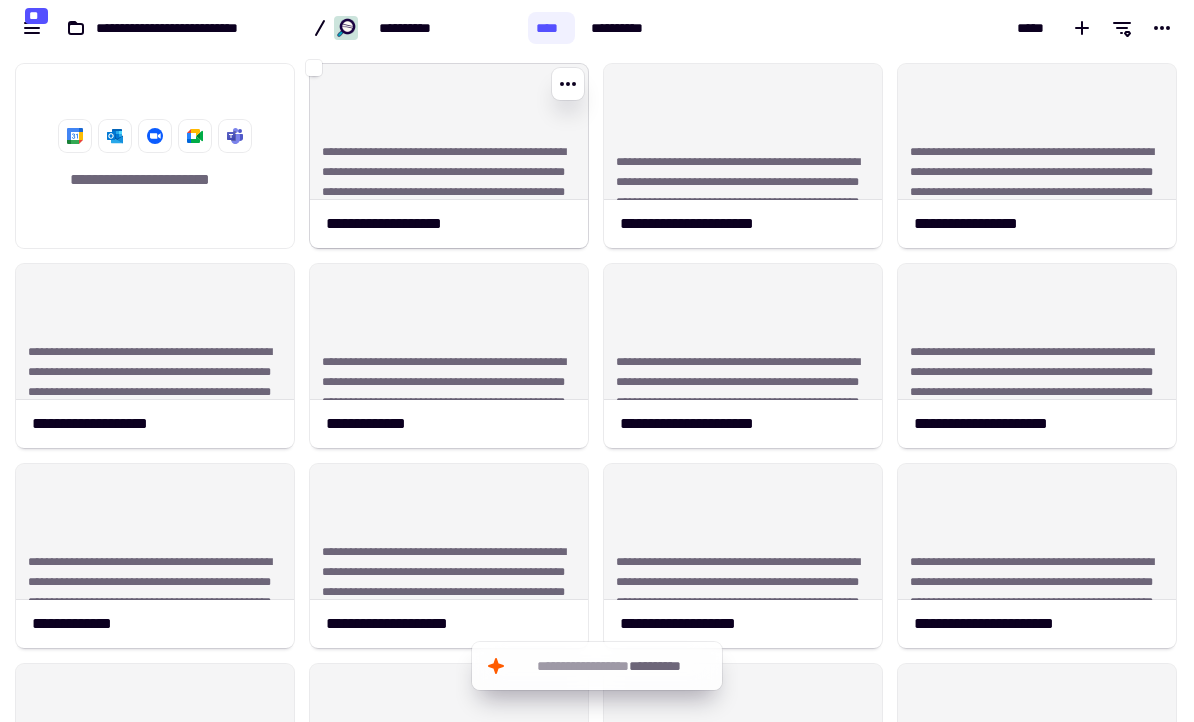 scroll, scrollTop: 0, scrollLeft: 0, axis: both 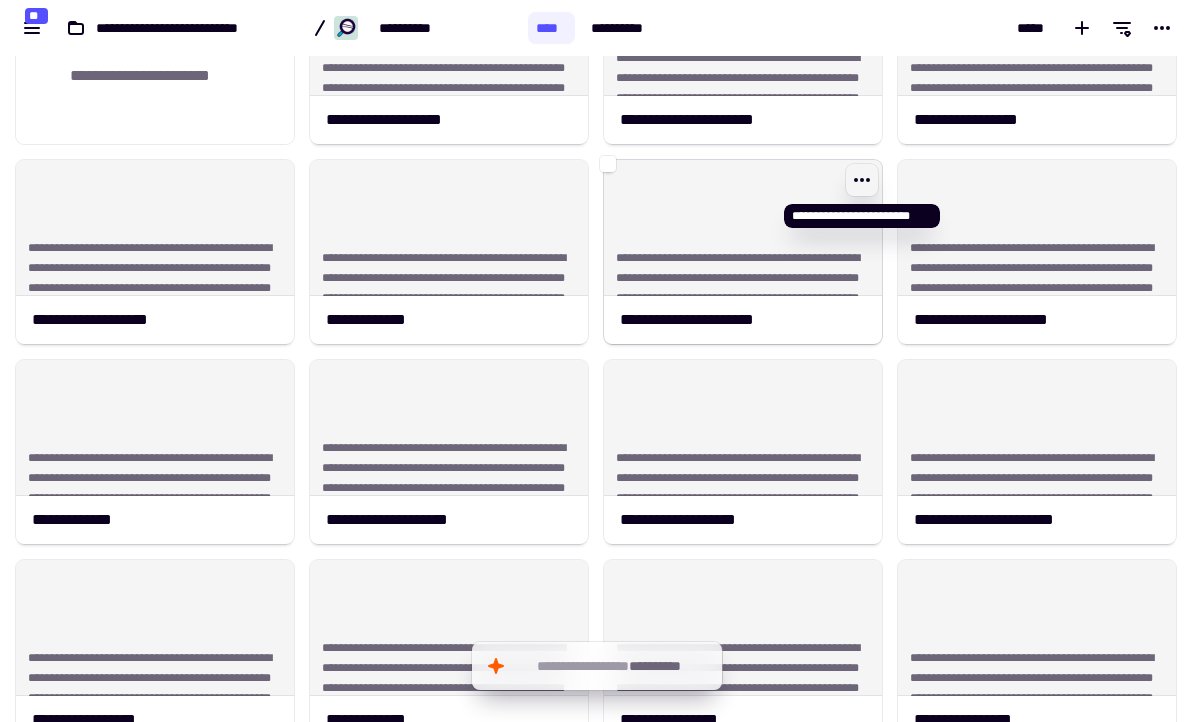 click 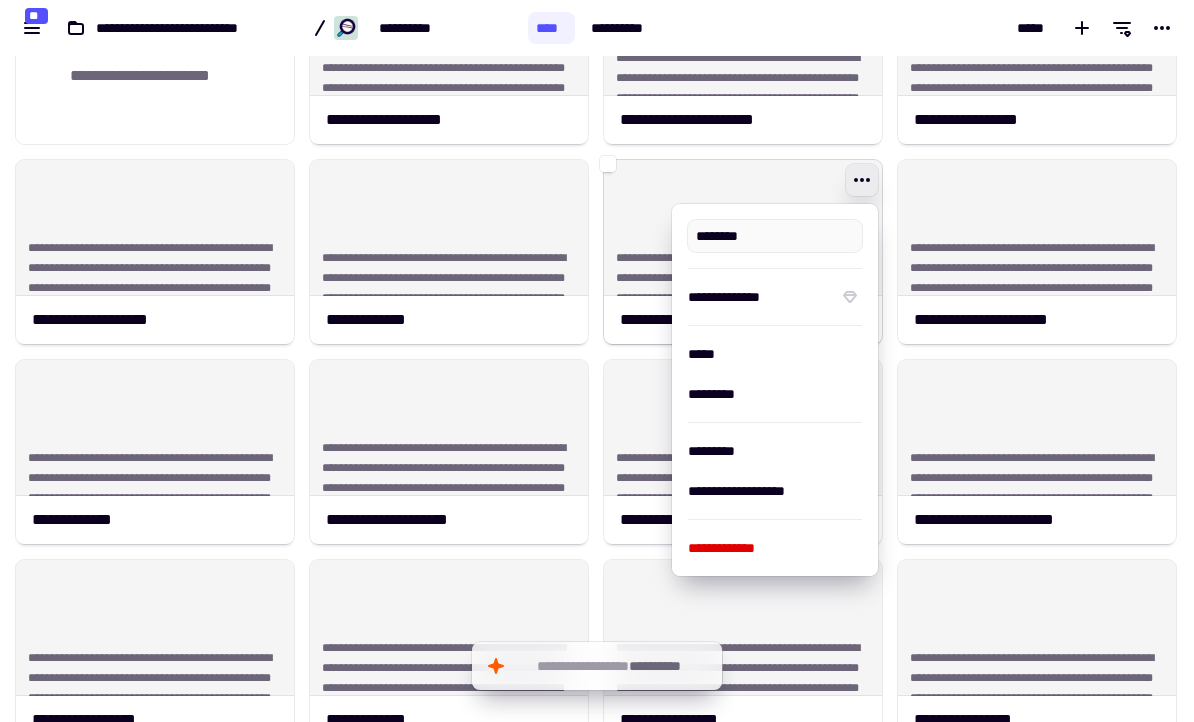click on "**********" 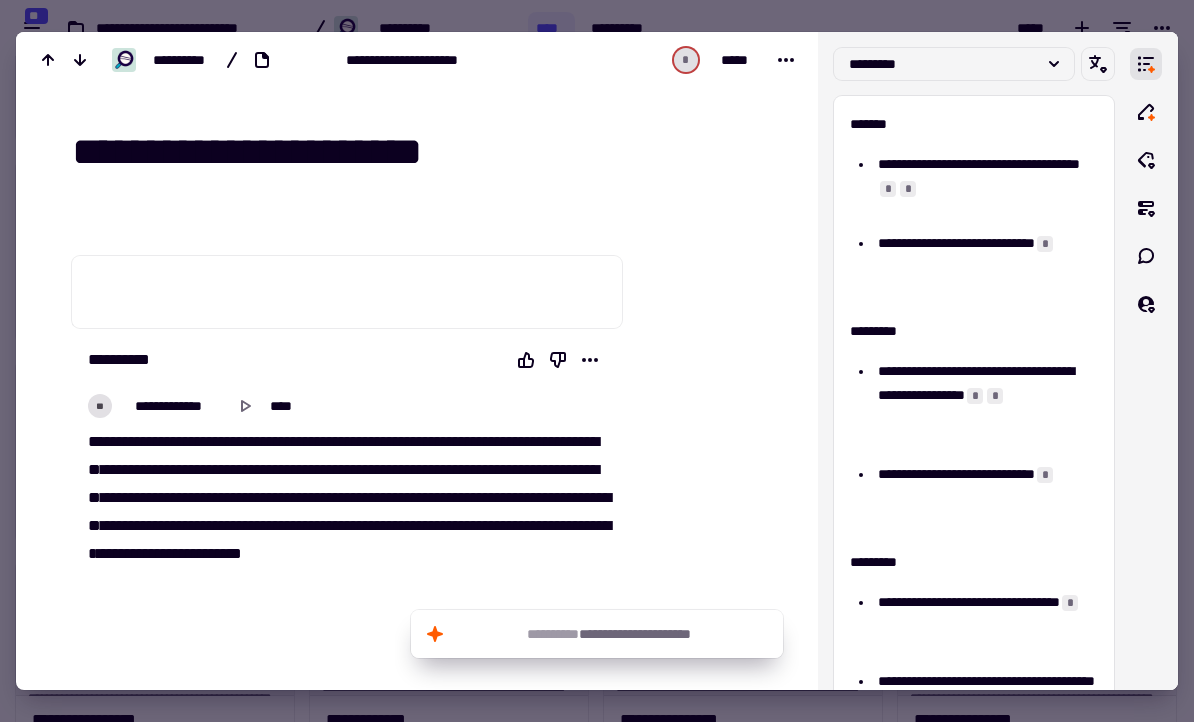 click on "**   **   ***   *   **   **   **   **   **   **   *   *   **   **   *   *   **   *   *   **   **   *   **   **   *   *   **   *   **   **   *   **   **   *   **   **   **   *   **   **   **   *   **   *   **   **   **   **   *   **   *   *   **   *   **   *   *   **   **   **   **   **   *   **   **   **   *   *   **   *   **   *   **   **   **   *   **   **   *   **   **   **   **   **   **   *   *   *   **   **   **   **   **   *   **   *   *   **   *   **   *   **   **   **   *   ***   *   *   *   *   *   **   **   **   **   *   **   *   ****   *   **   **   *   *   ***   **   *   **   *   *   *   **   *   **   **   *   *   **   *   **" at bounding box center (347, 554) 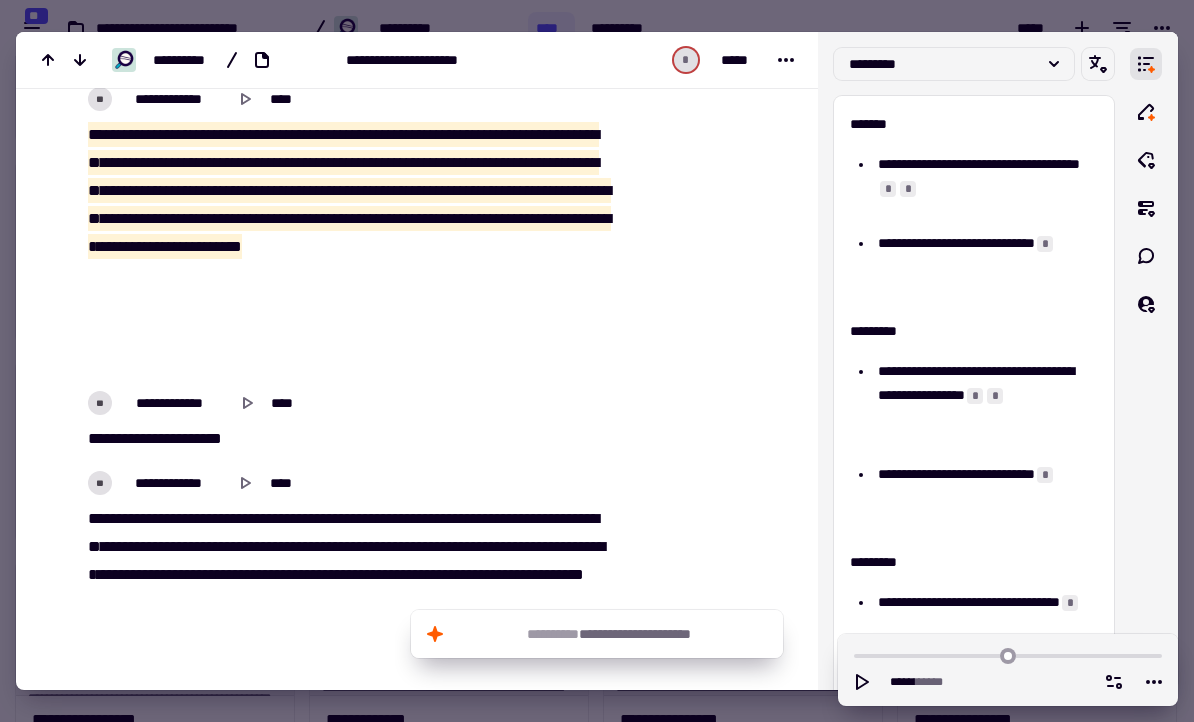 scroll, scrollTop: 308, scrollLeft: 0, axis: vertical 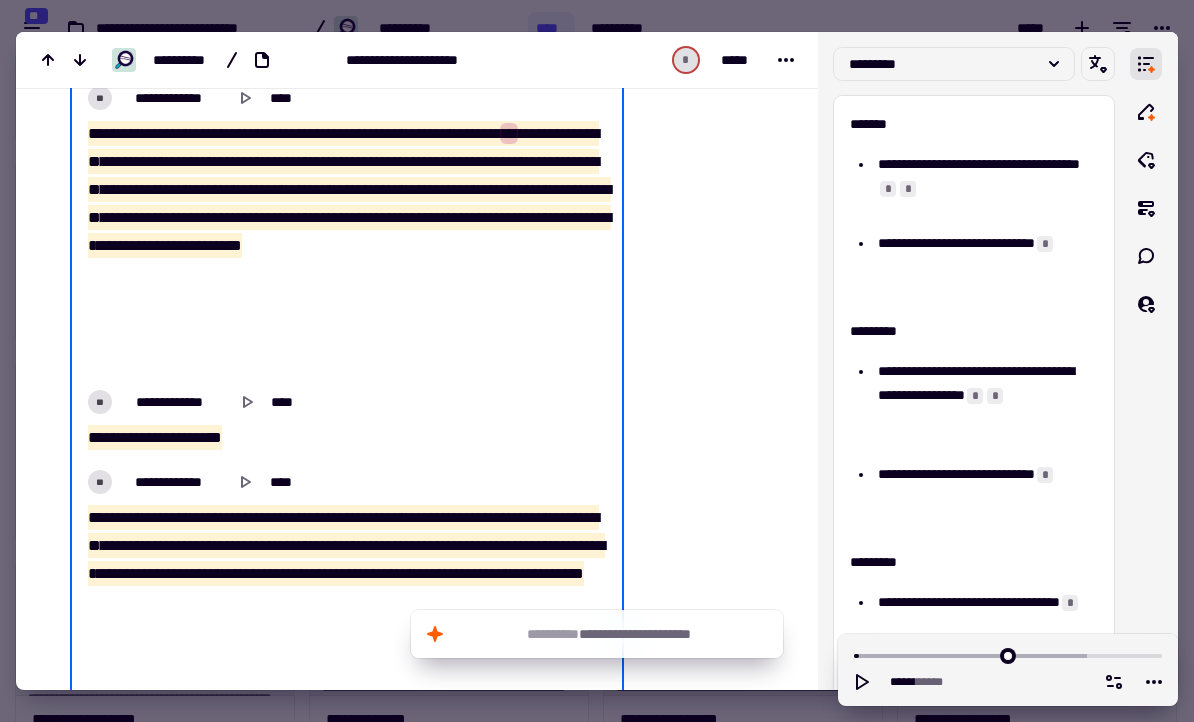 type on "****" 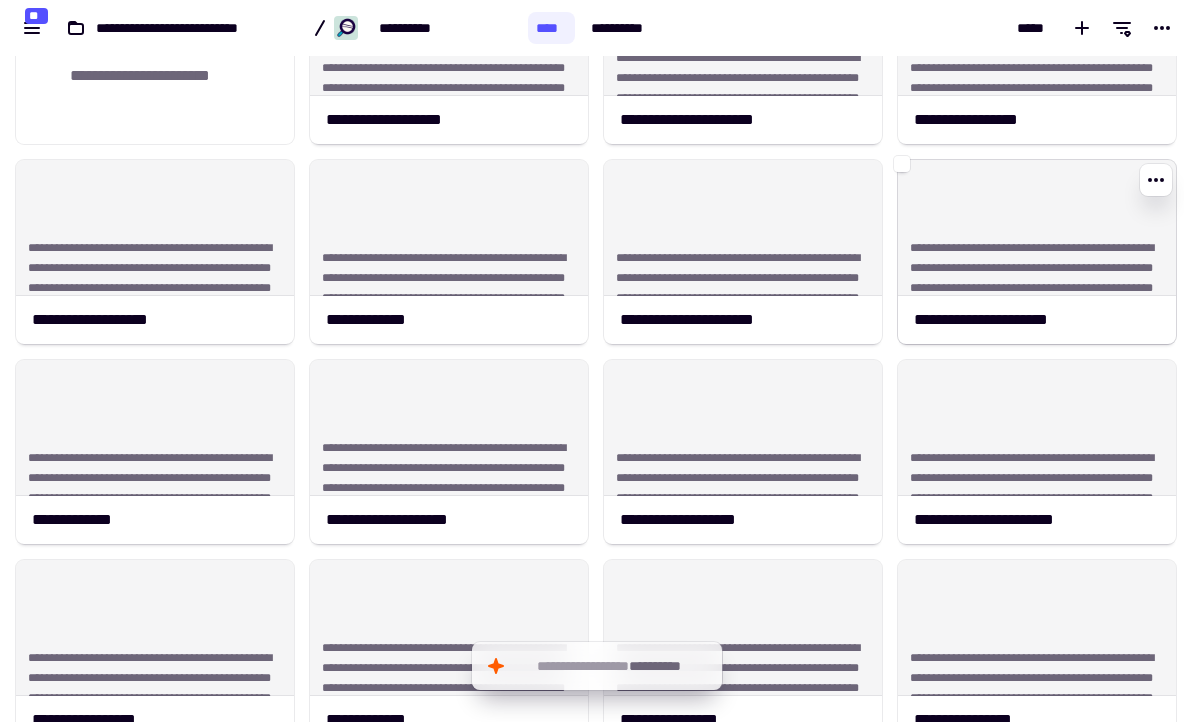 click on "**********" 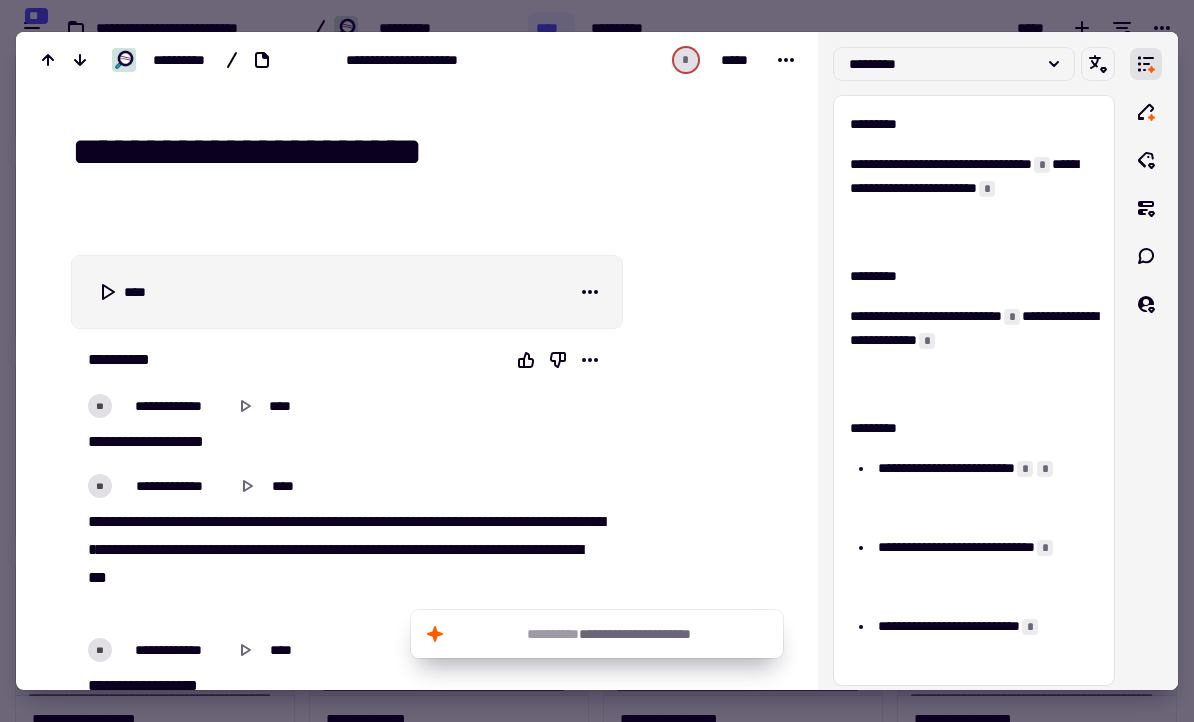 click on "**" at bounding box center [173, 441] 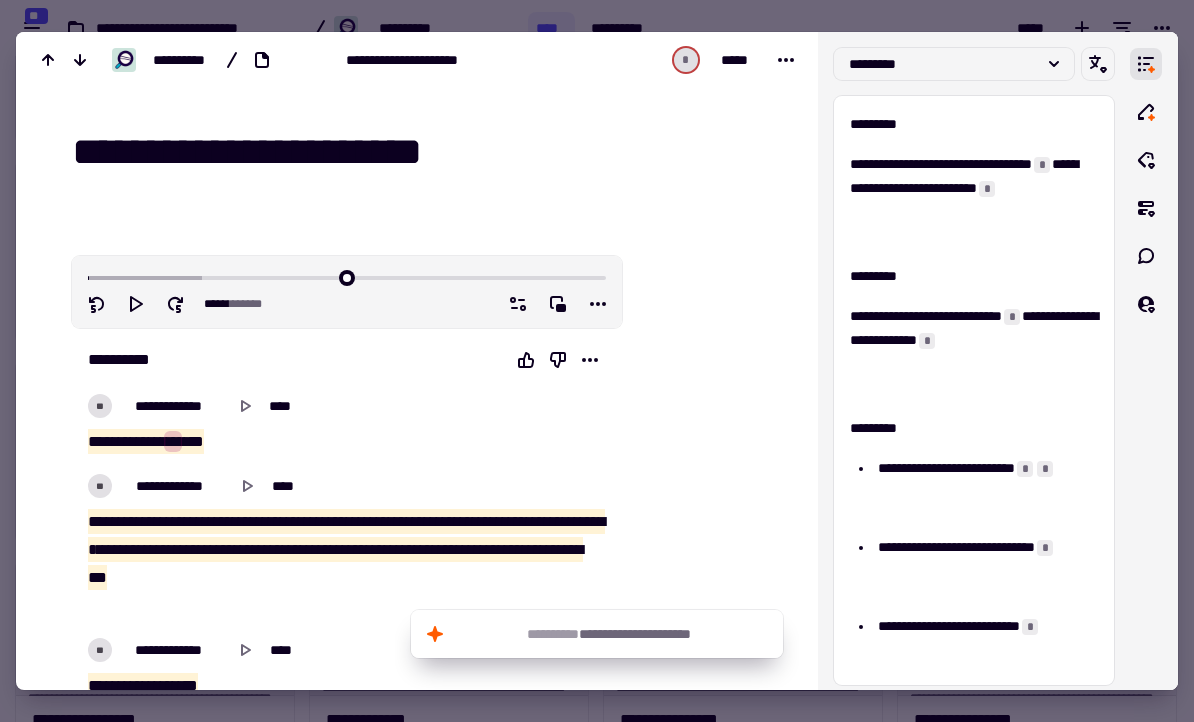 type on "****" 